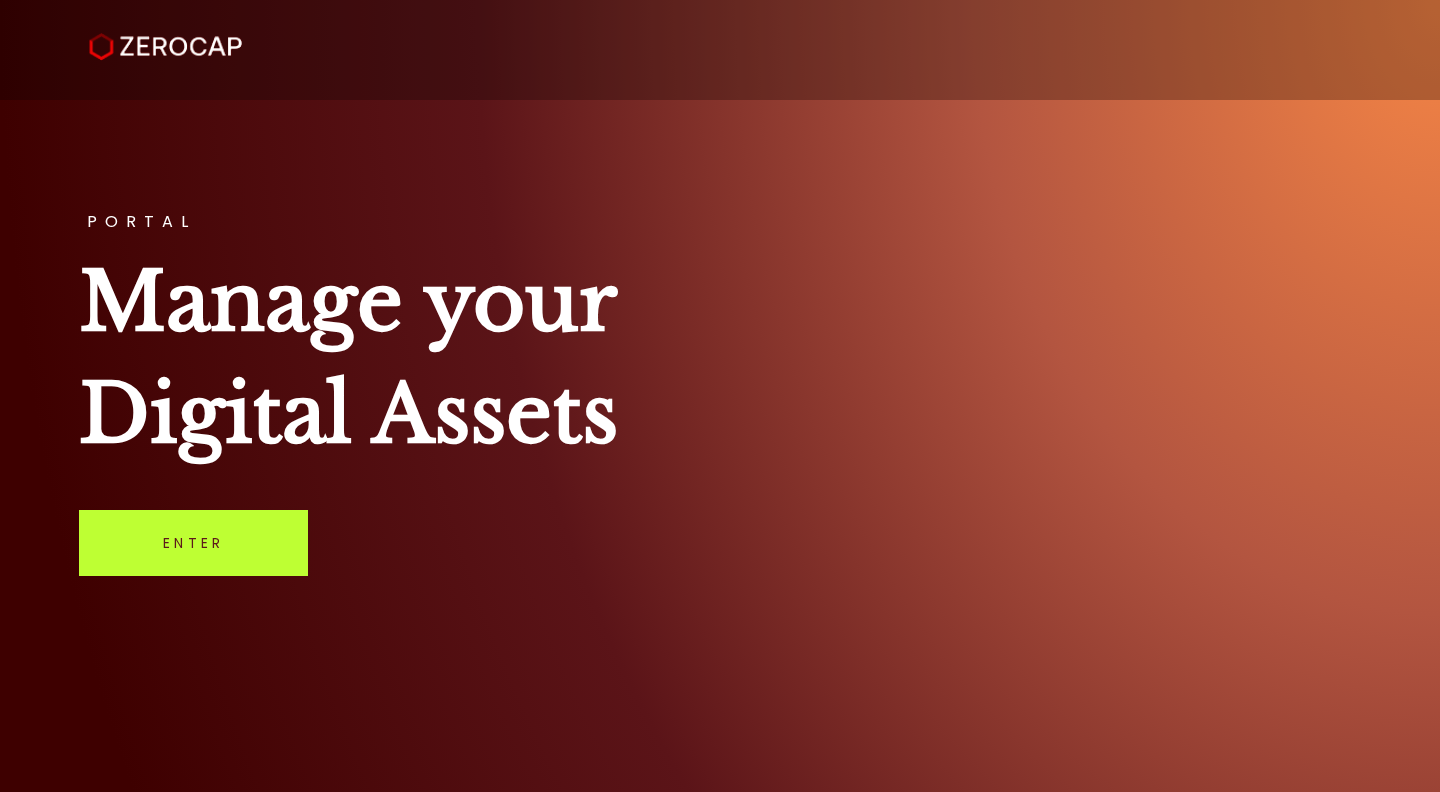 click on "PORTAL
Manage your
Digital Assets
Enter" at bounding box center (720, 396) 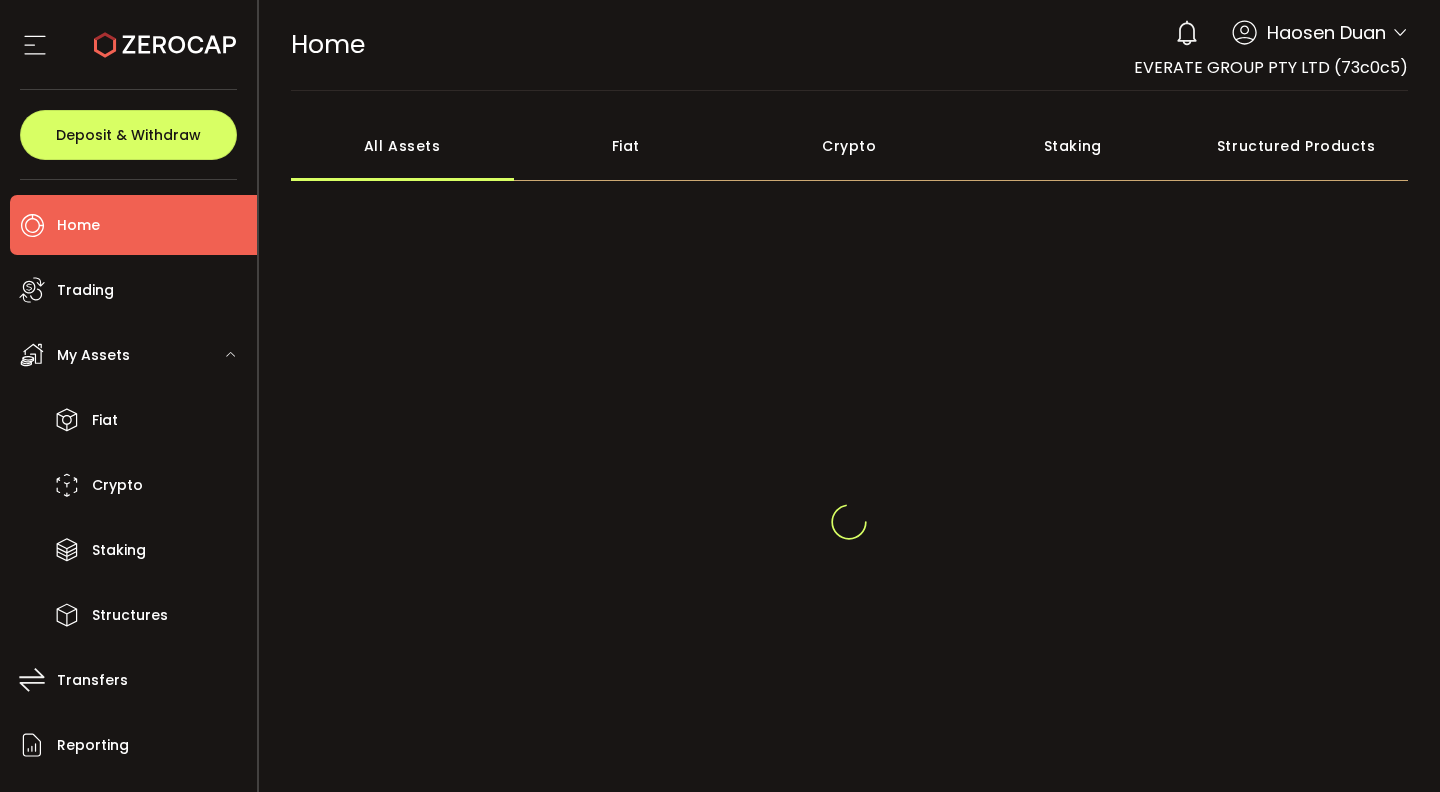 scroll, scrollTop: 0, scrollLeft: 0, axis: both 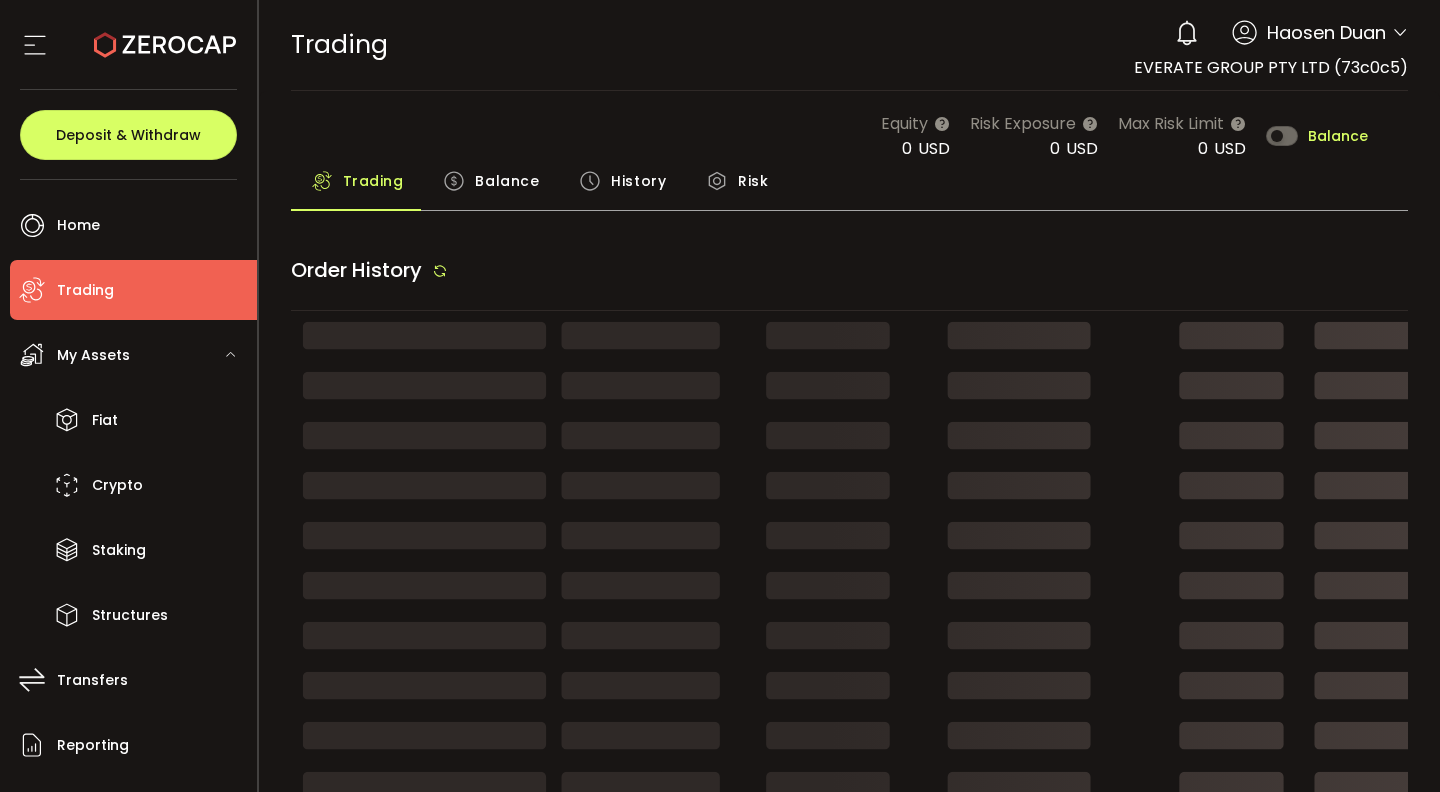 type on "***" 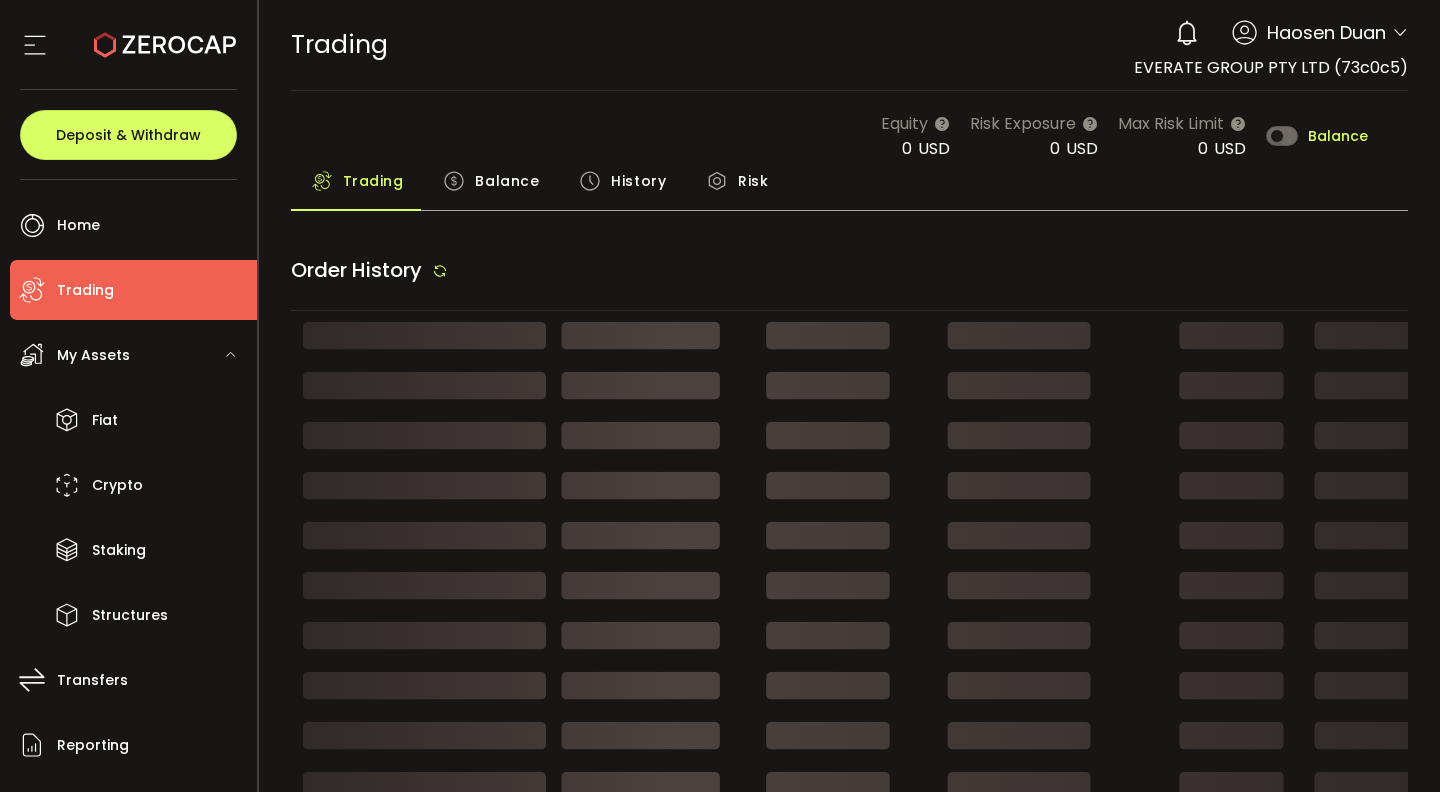 type on "***" 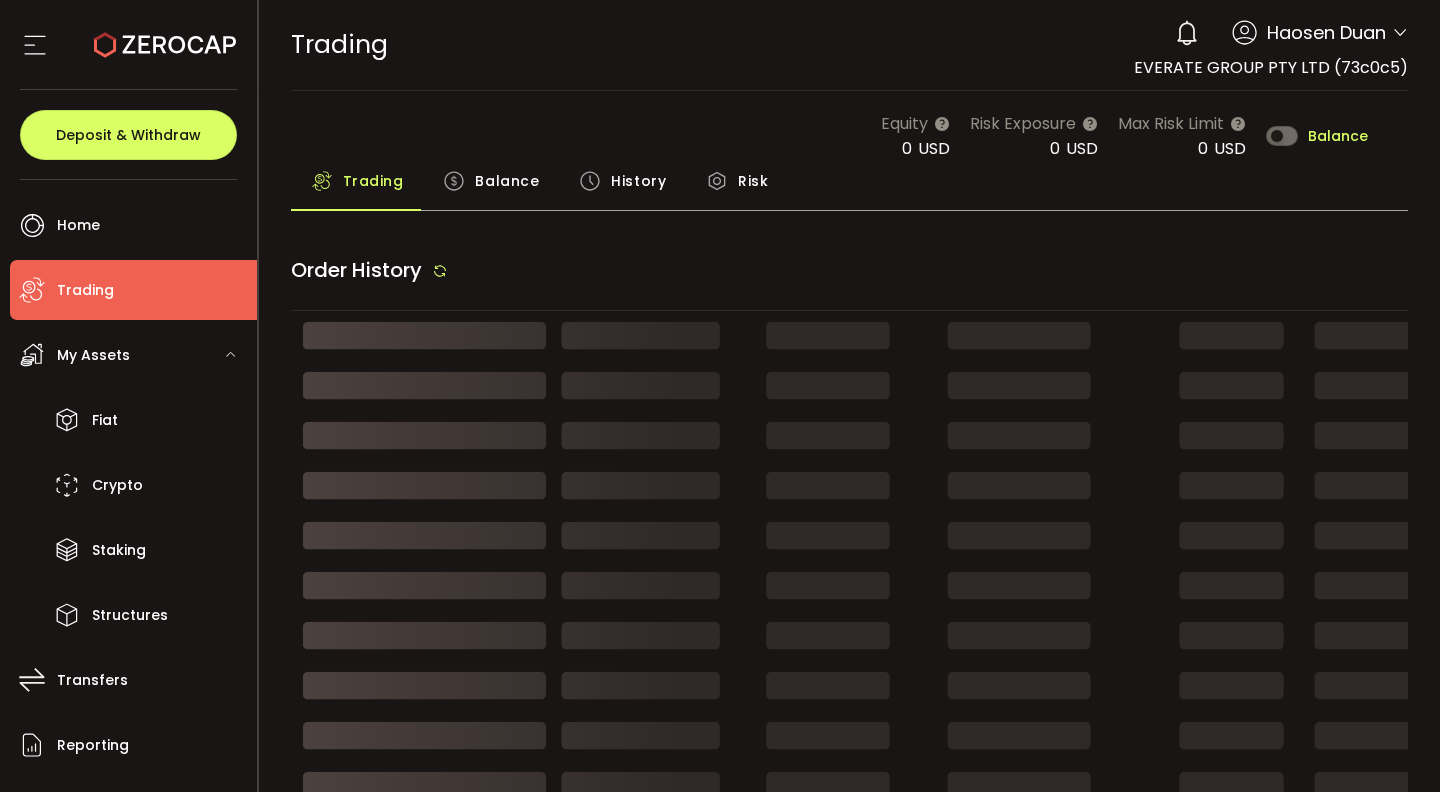 type on "***" 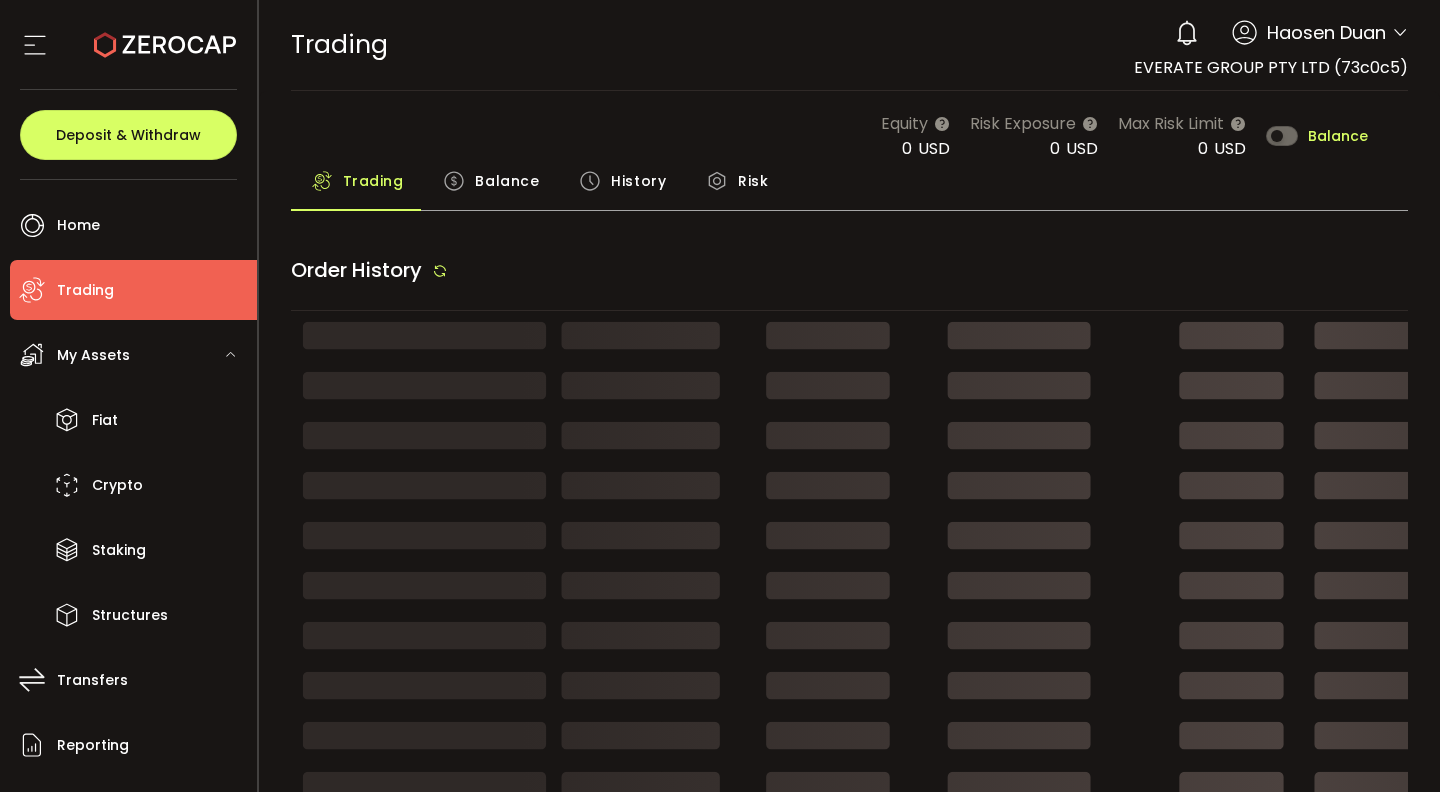 type on "***" 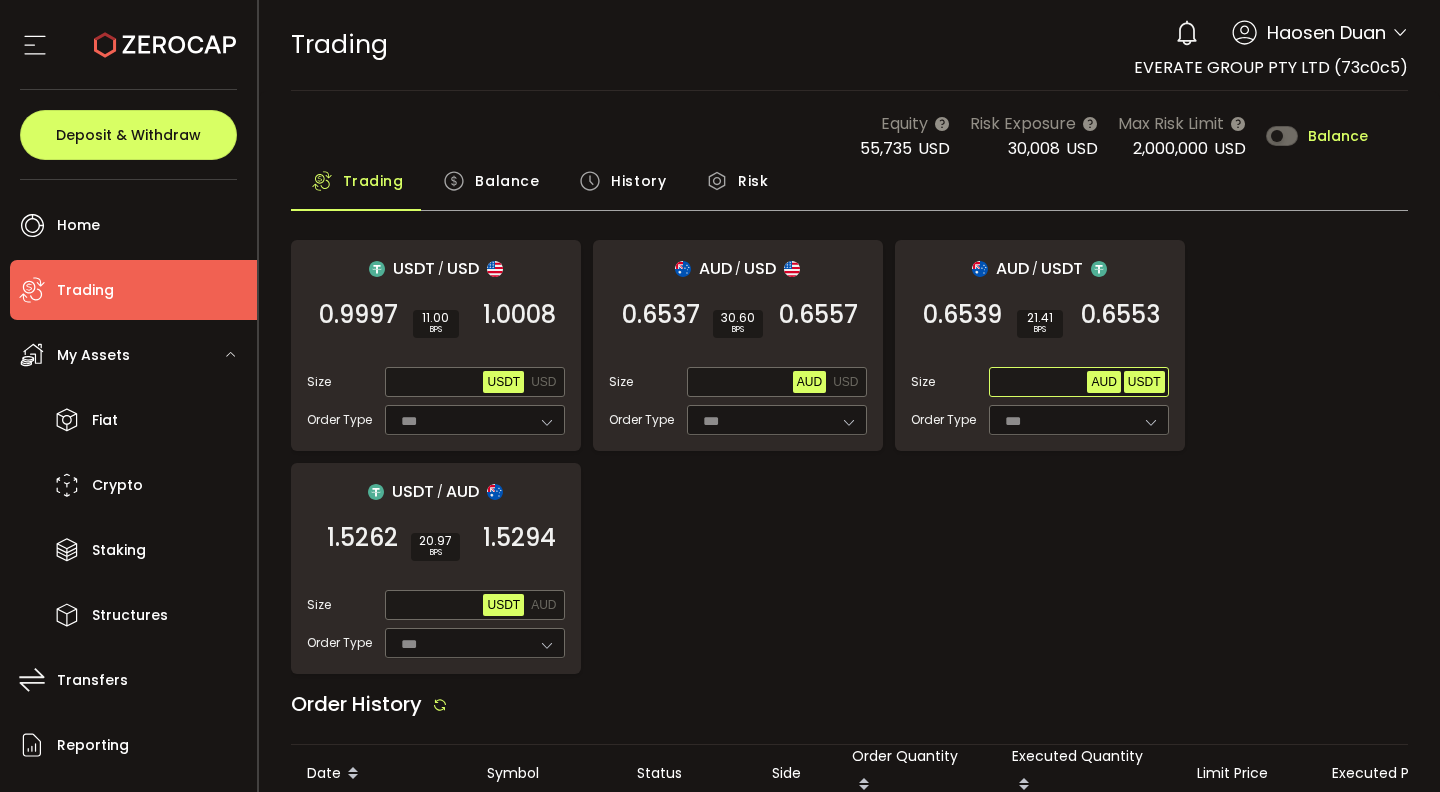 click on "USDT" at bounding box center [1144, 382] 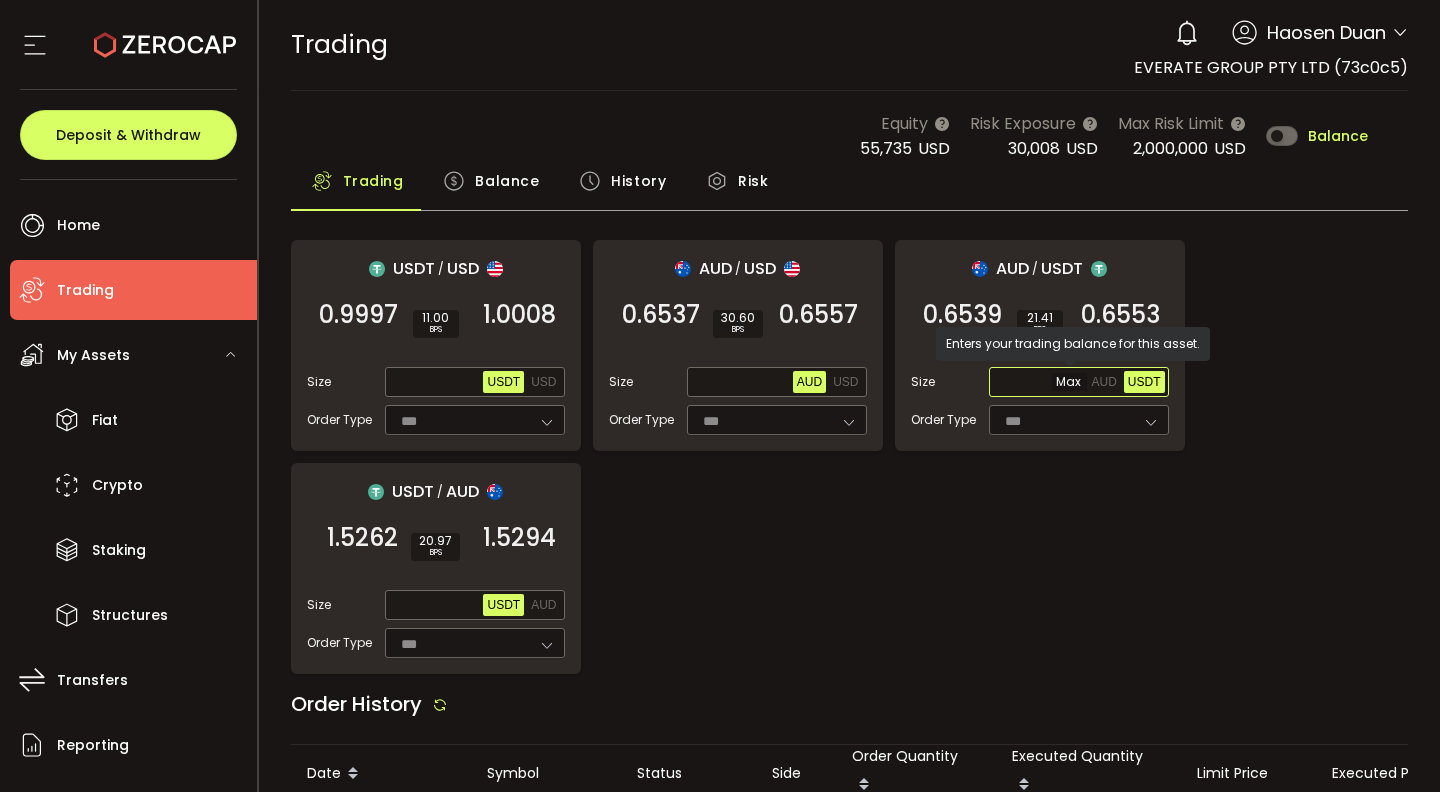 click at bounding box center [1040, 383] 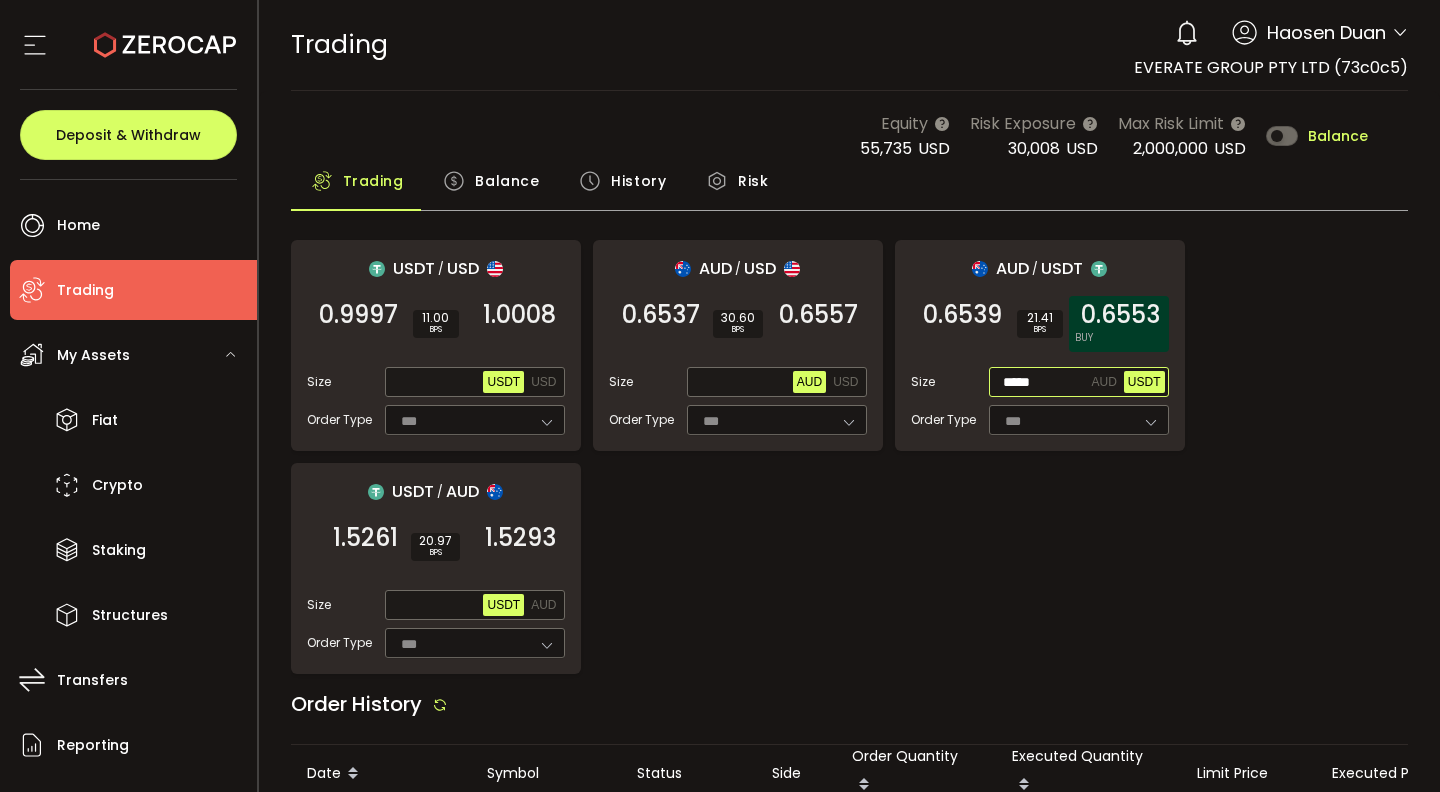 type on "*****" 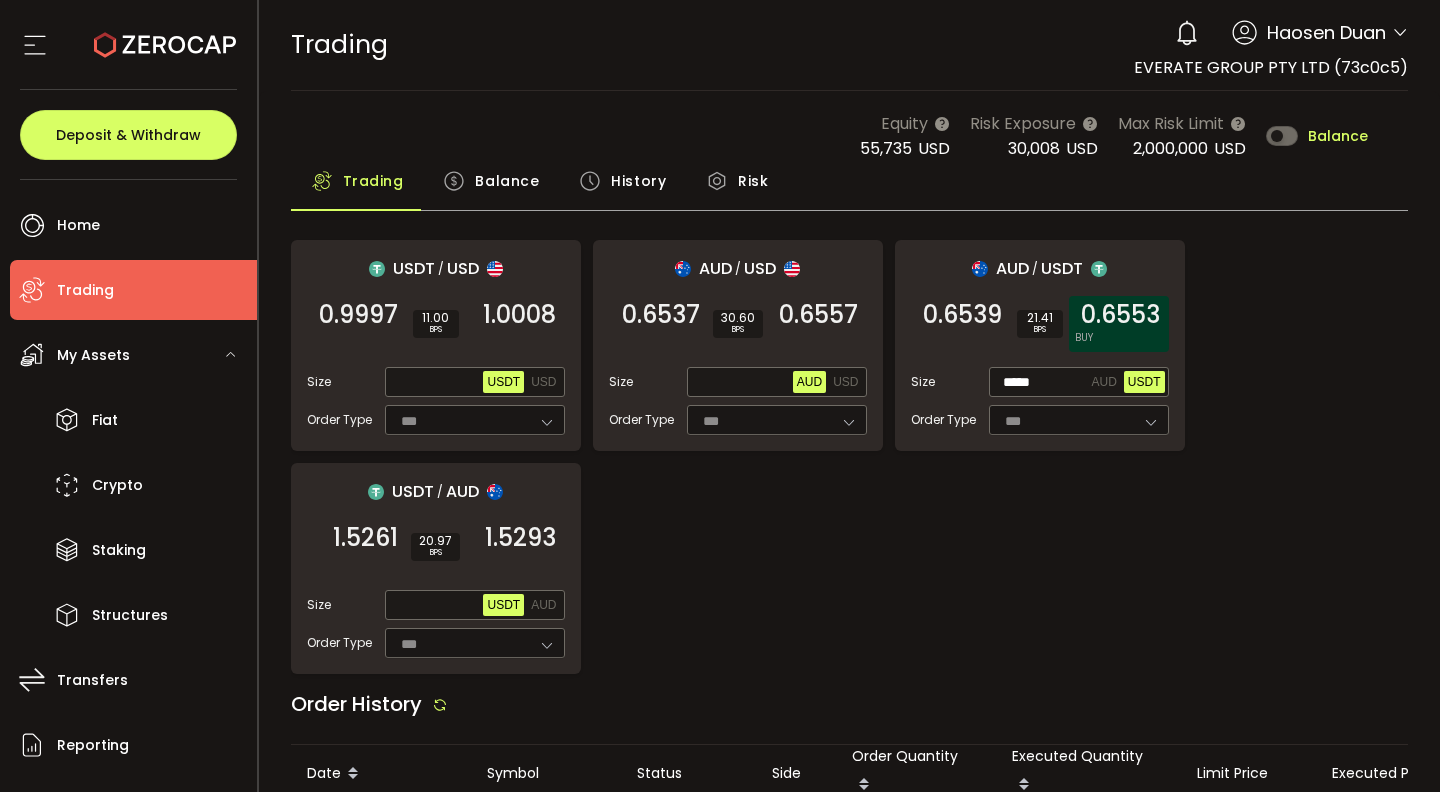 click on "0.6553" at bounding box center [1120, 315] 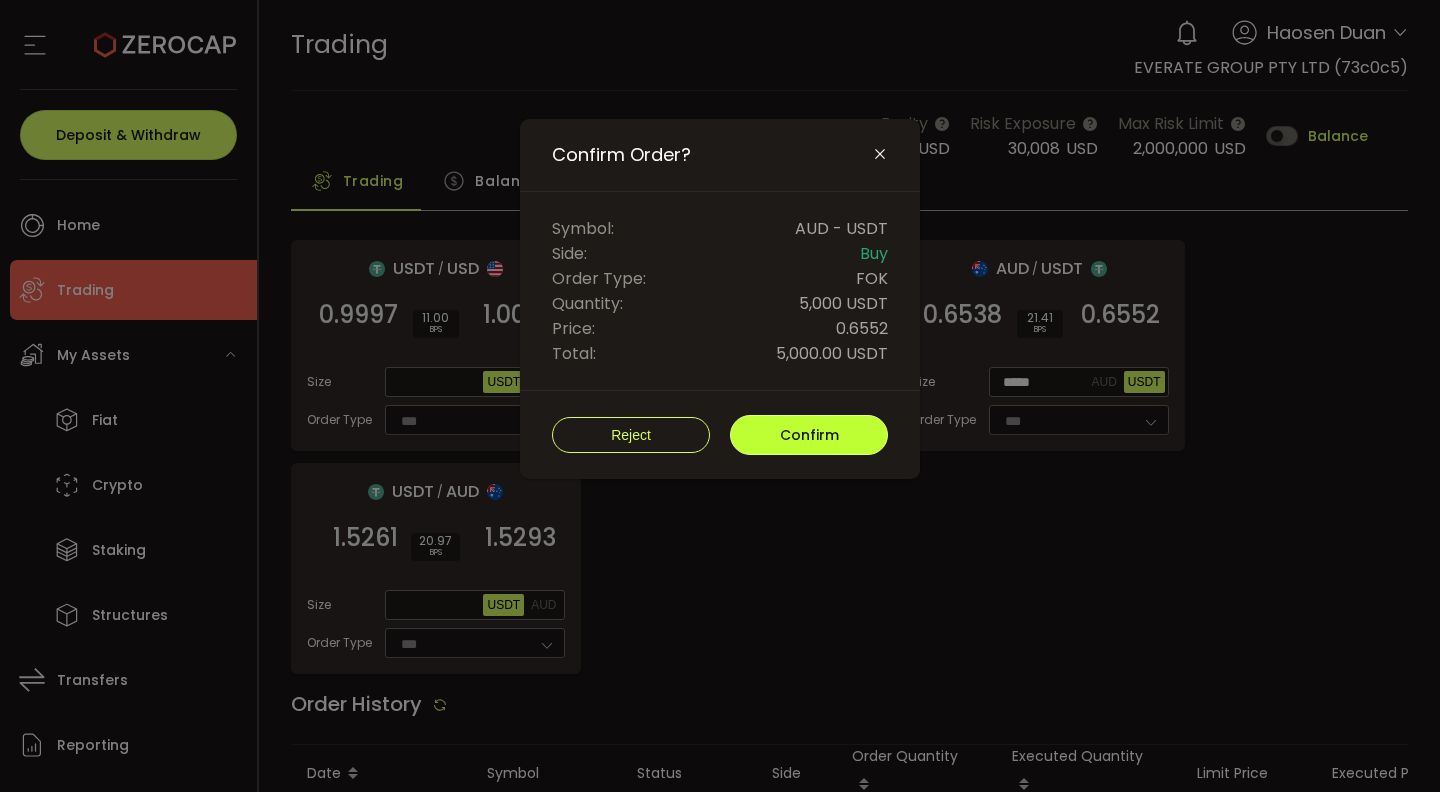 click on "Confirm" at bounding box center [809, 435] 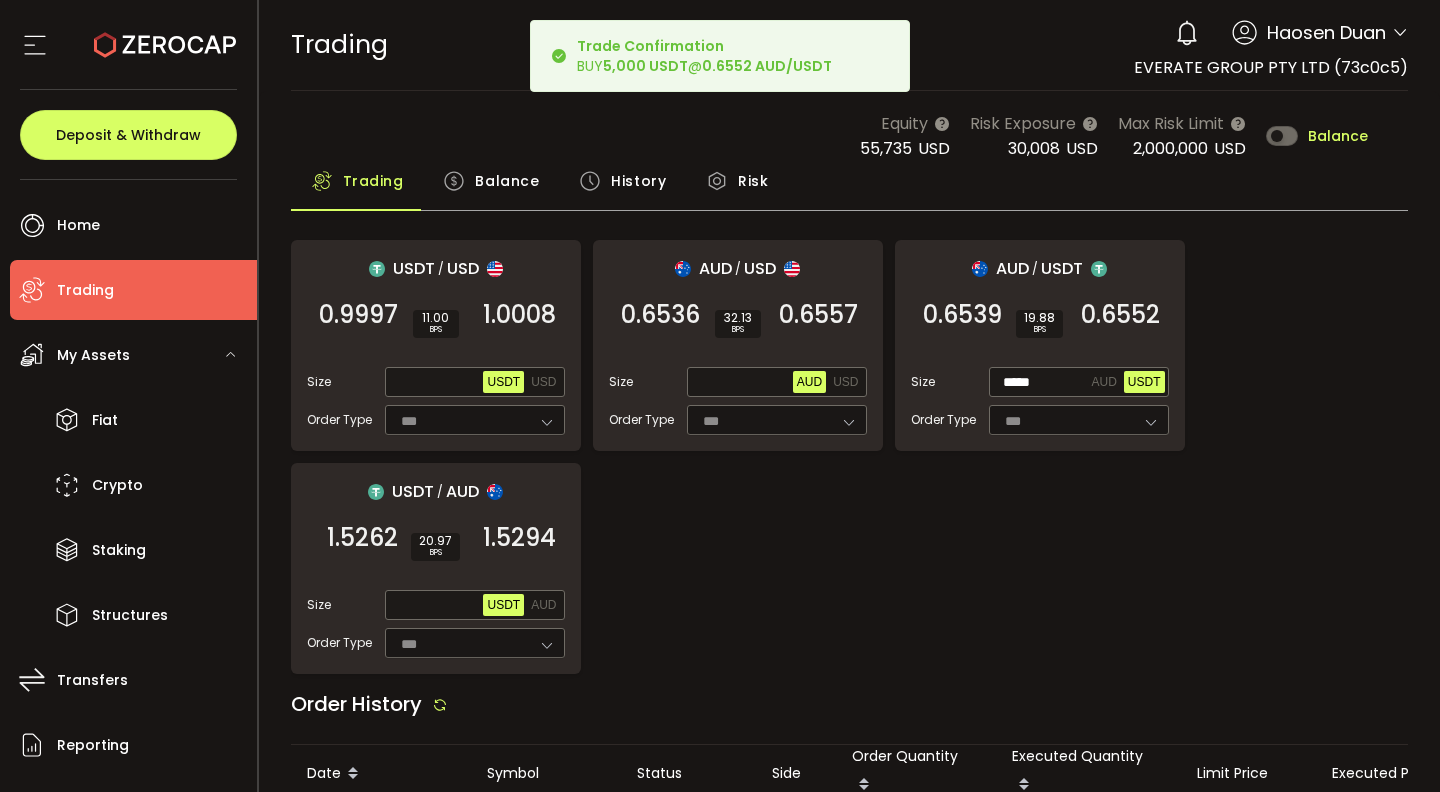 click on "Balance" at bounding box center [507, 181] 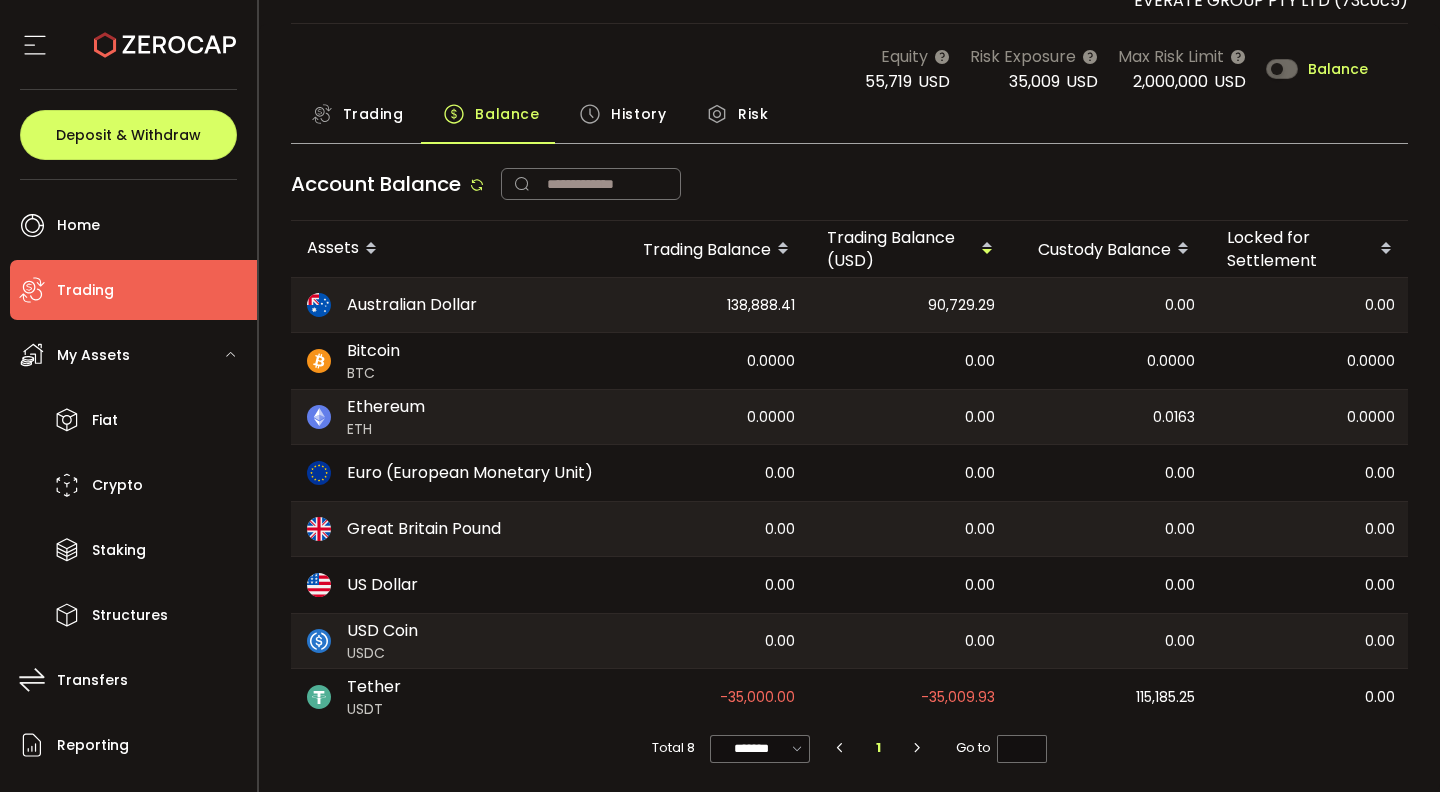 scroll, scrollTop: 73, scrollLeft: 0, axis: vertical 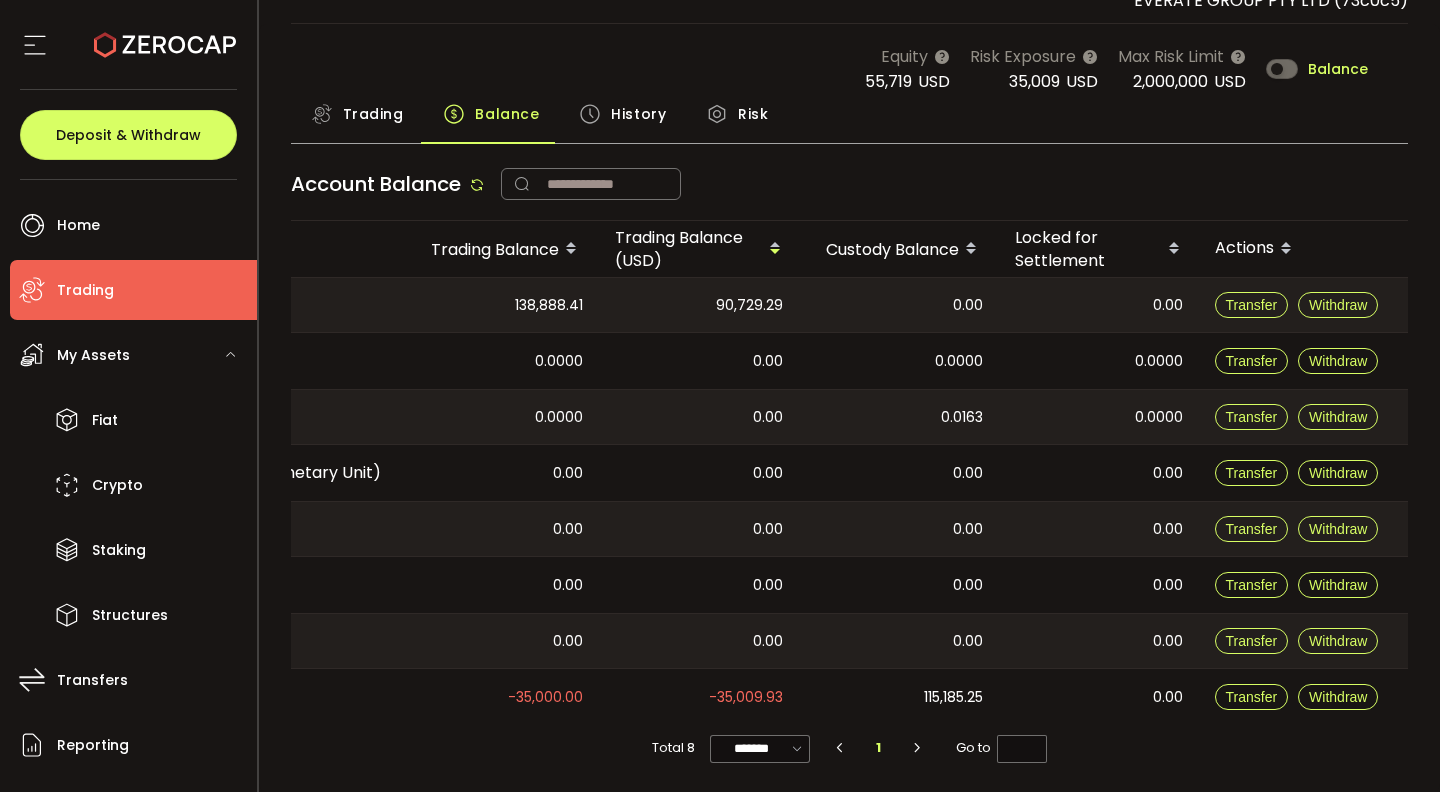 drag, startPoint x: 1191, startPoint y: 598, endPoint x: 1439, endPoint y: 593, distance: 248.0504 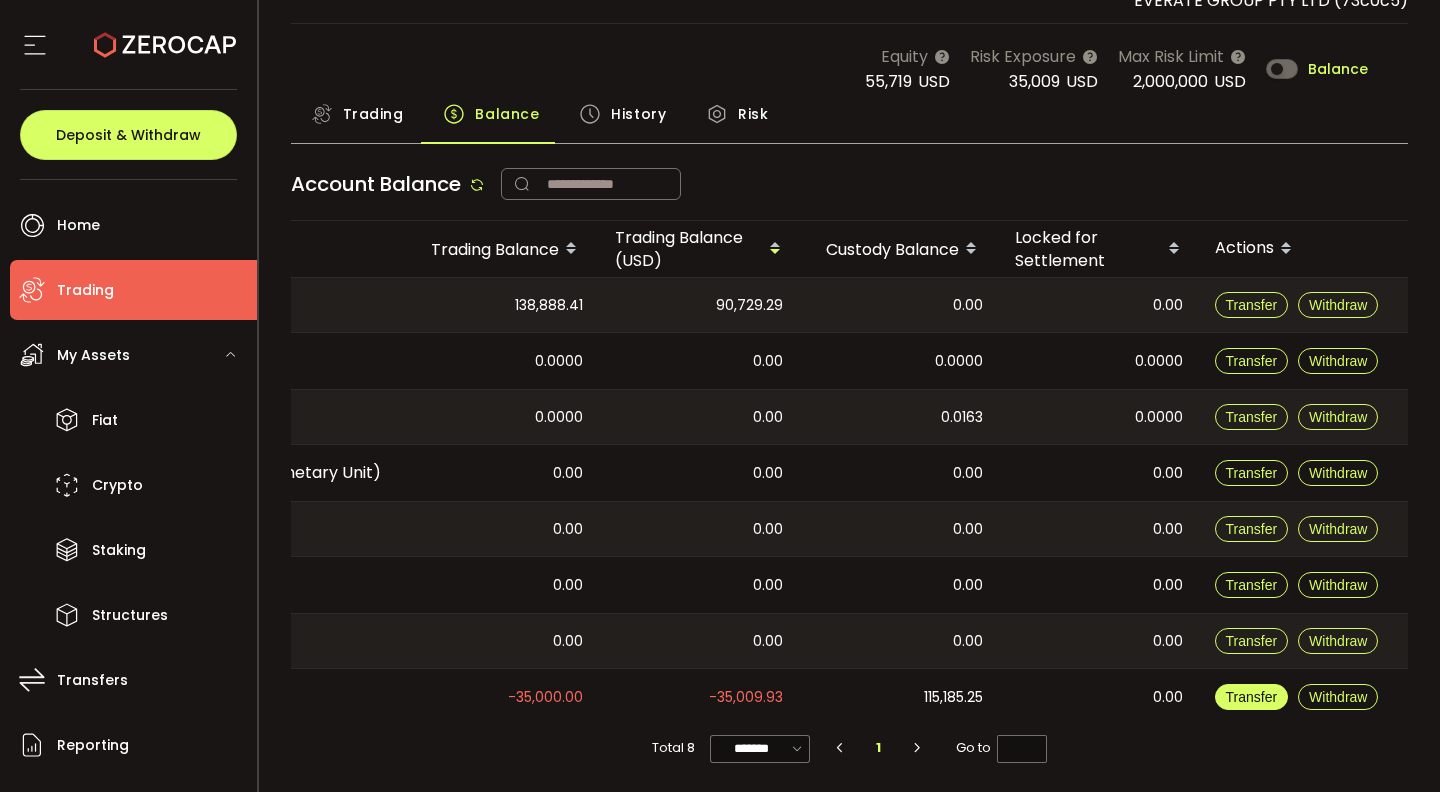 click on "Transfer" at bounding box center (1252, 697) 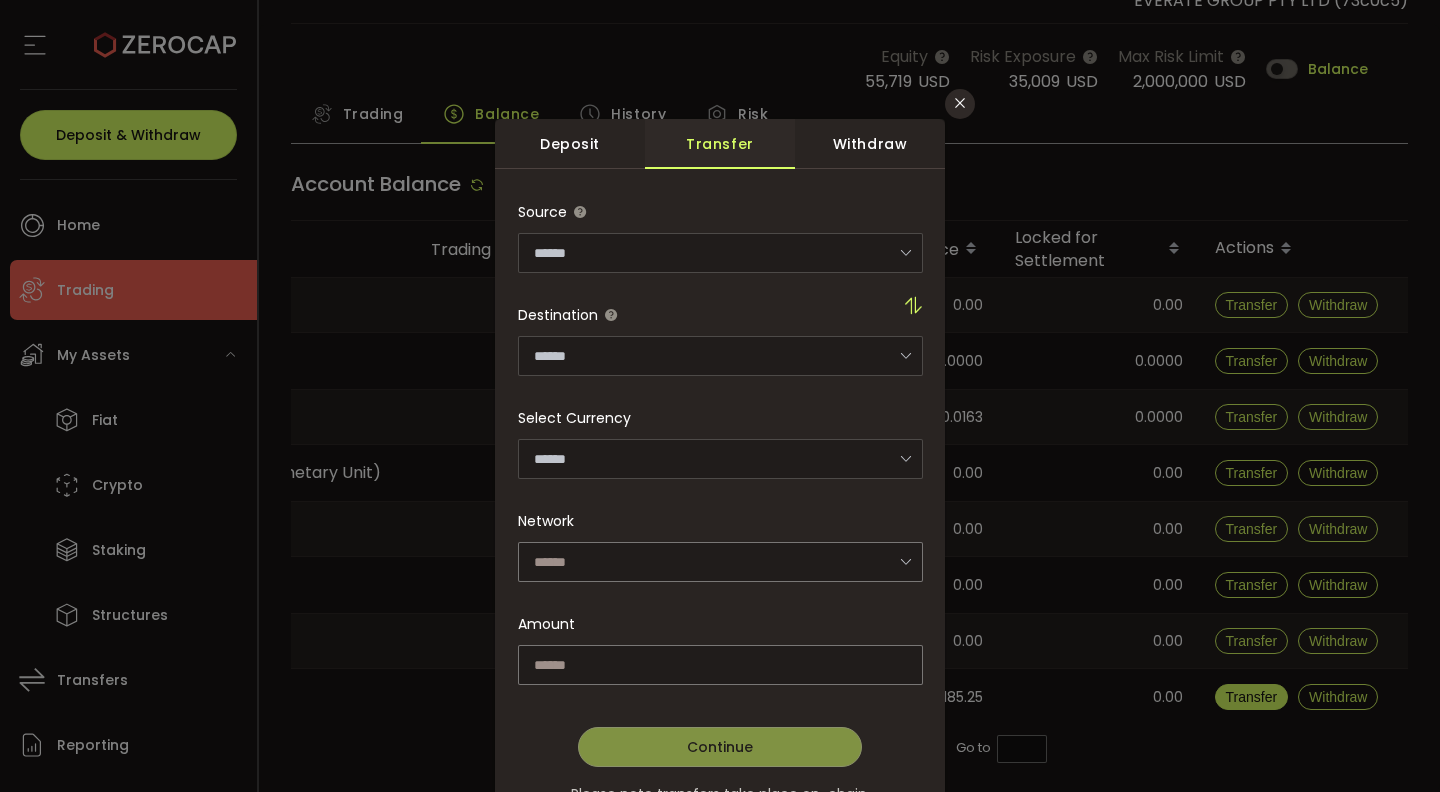 type on "**********" 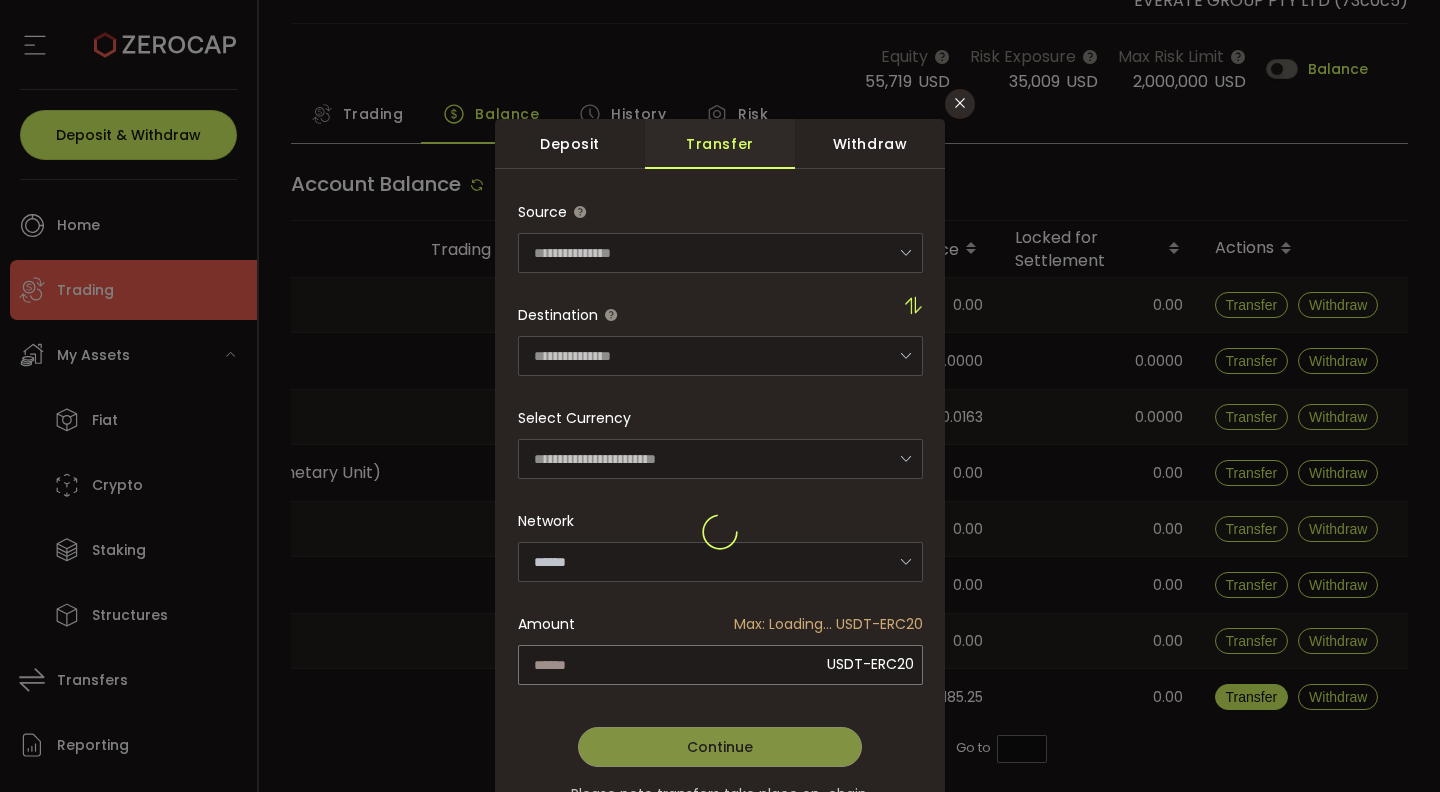 type on "**********" 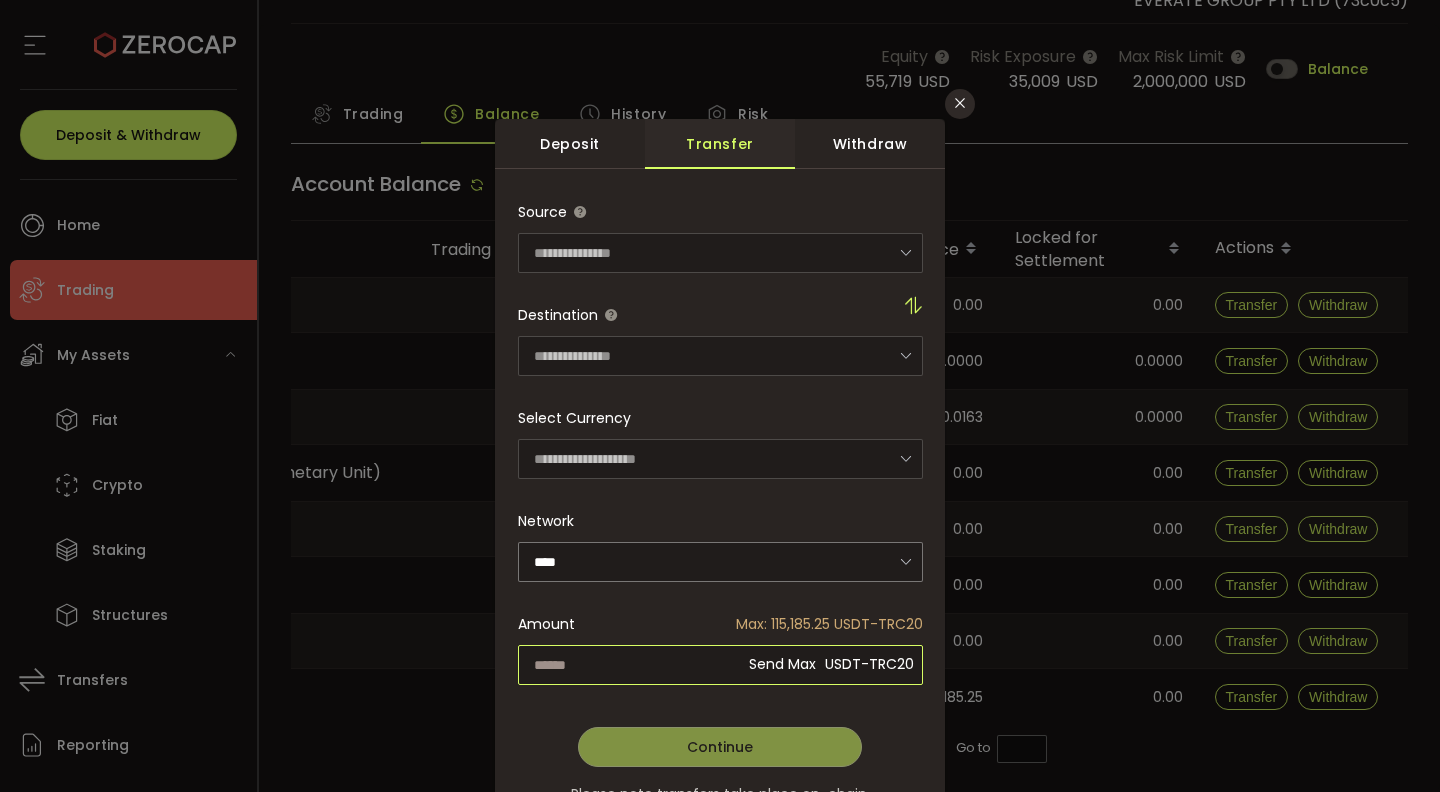 click at bounding box center (720, 665) 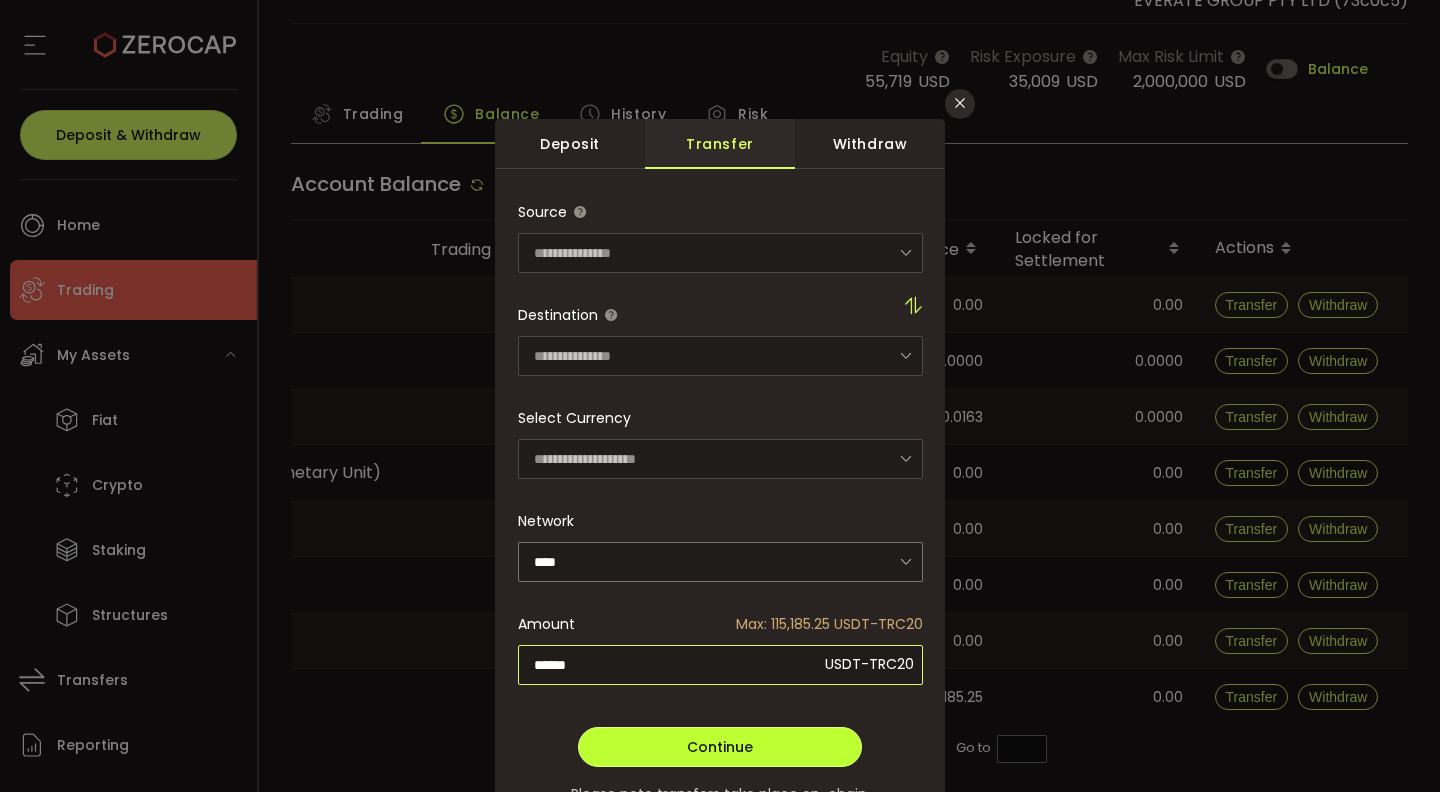 type on "******" 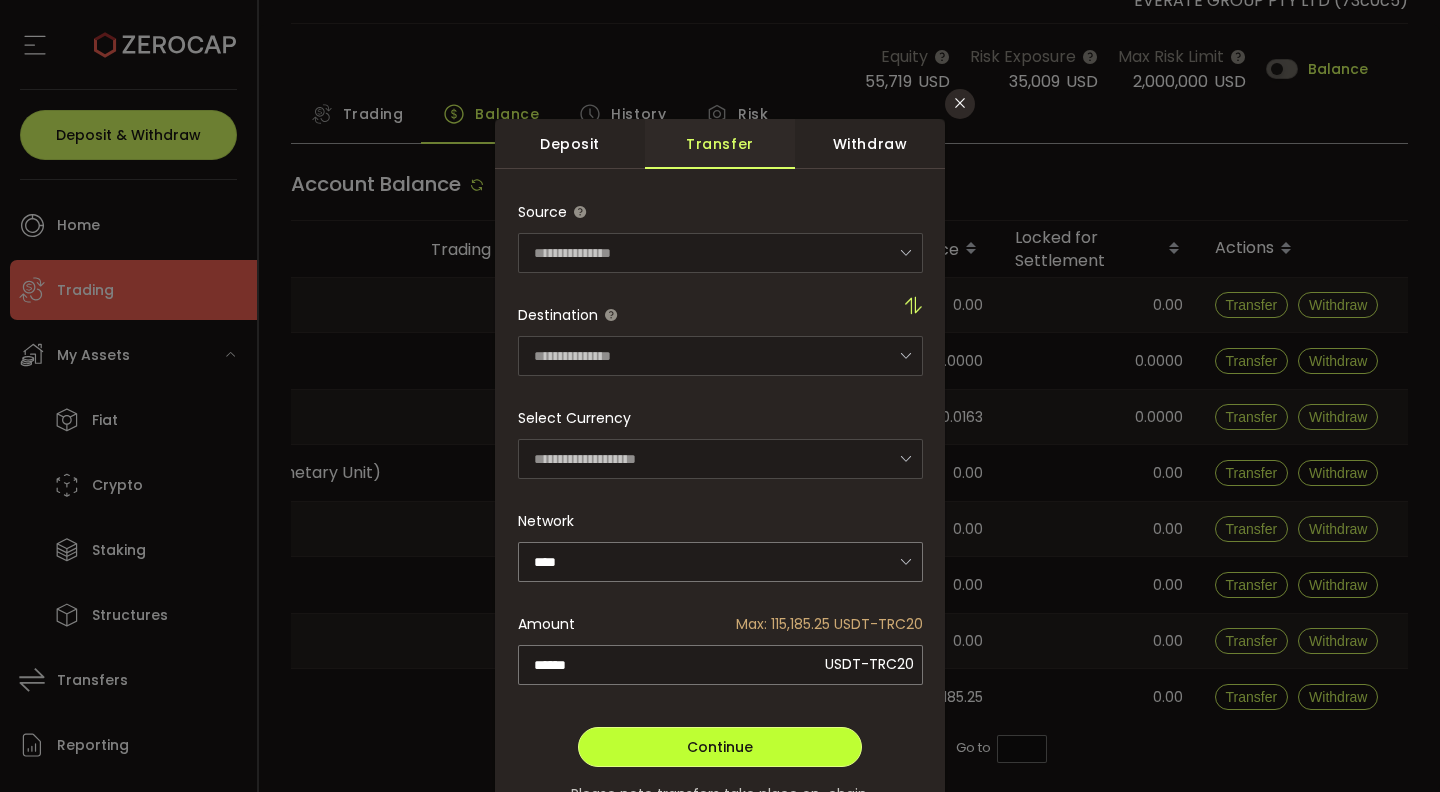 click on "Continue" at bounding box center [720, 747] 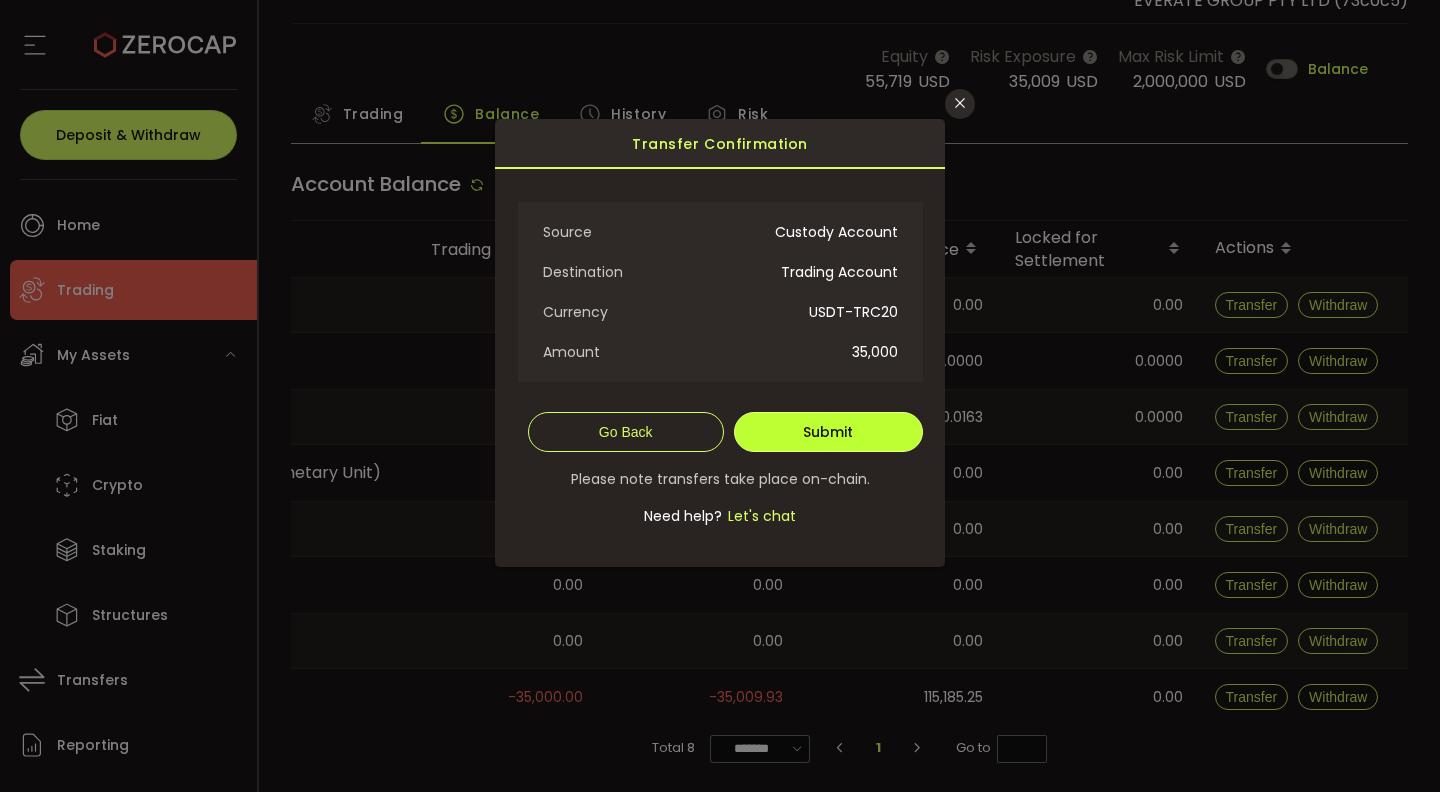 click on "Submit" at bounding box center [828, 432] 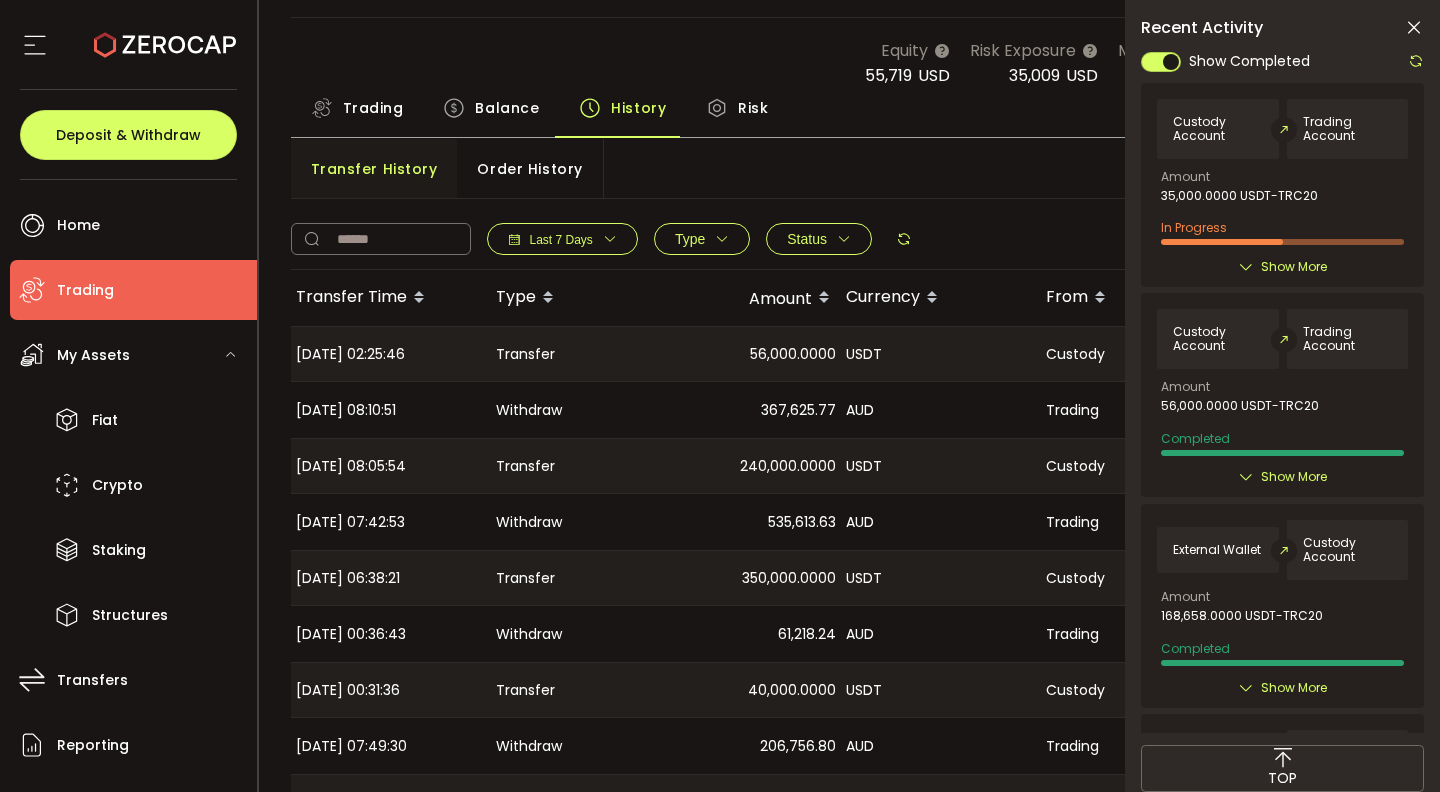 scroll, scrollTop: 0, scrollLeft: 0, axis: both 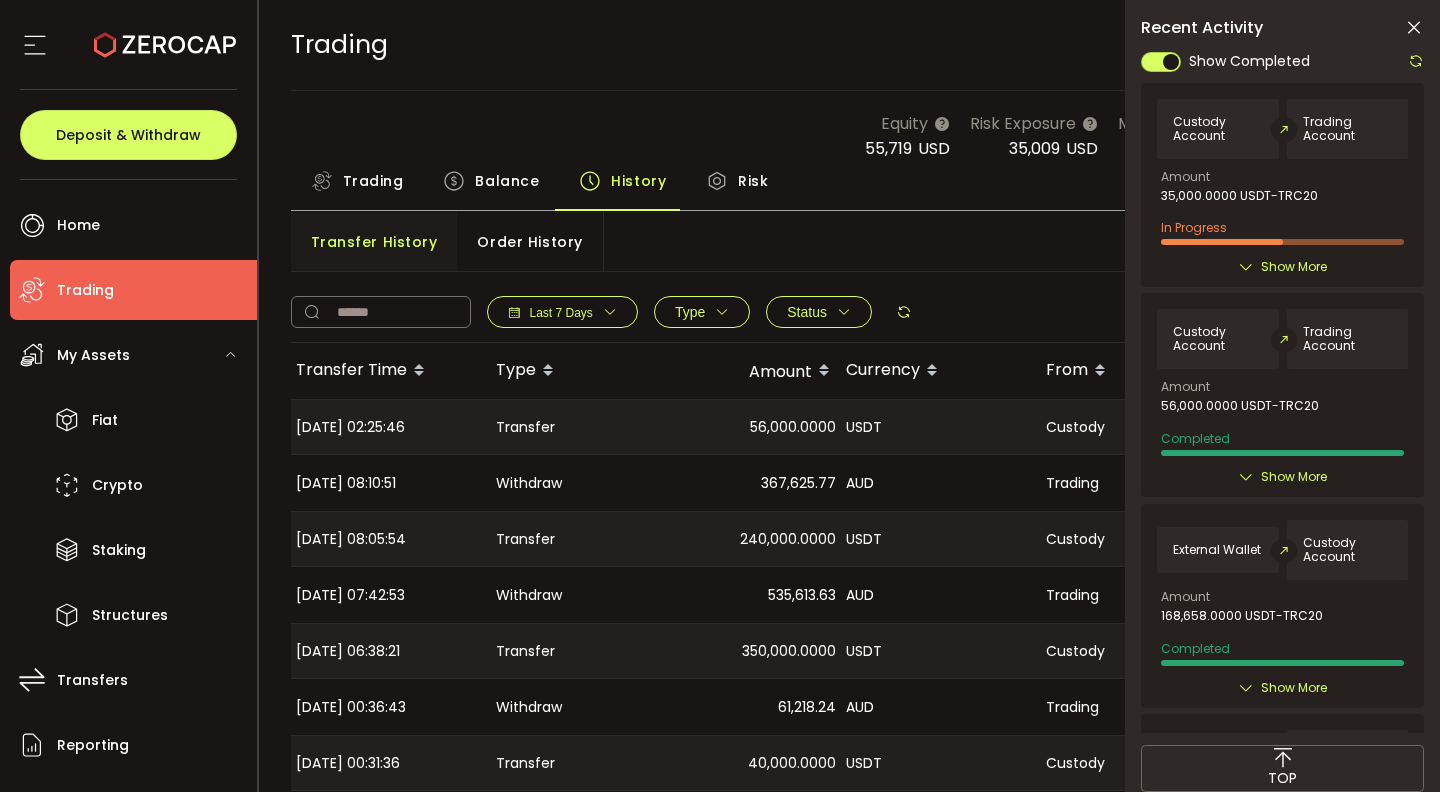 click at bounding box center (1414, 28) 